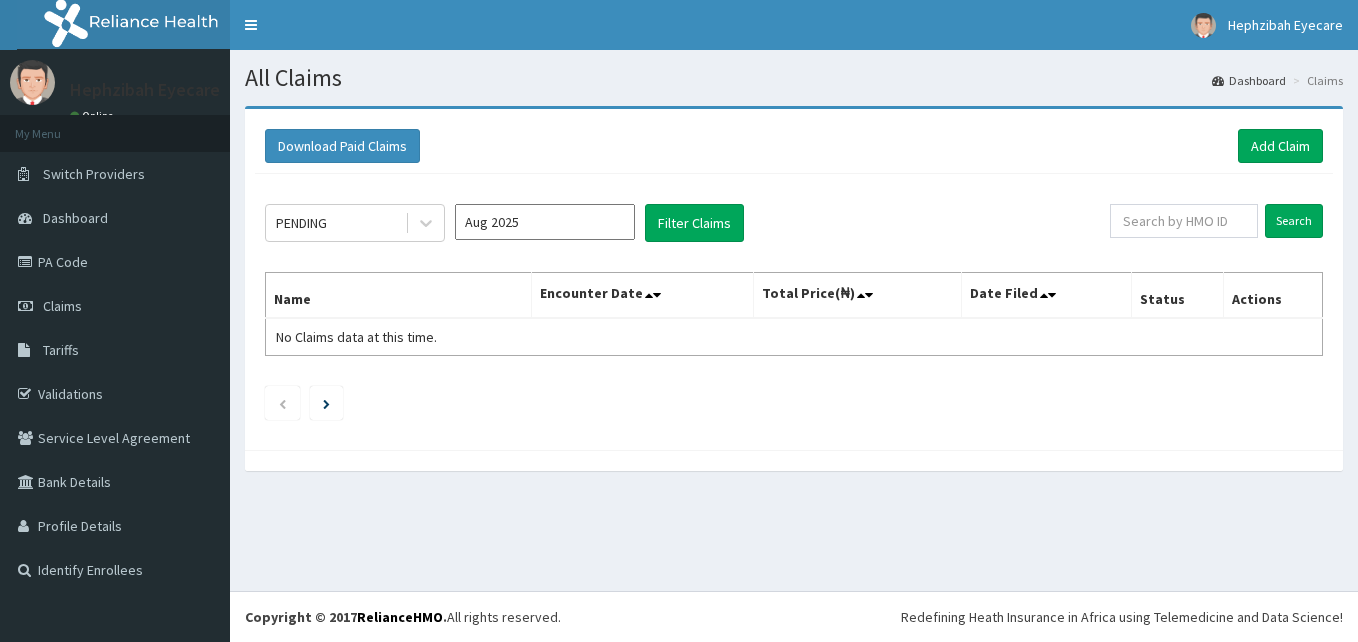 scroll, scrollTop: 0, scrollLeft: 0, axis: both 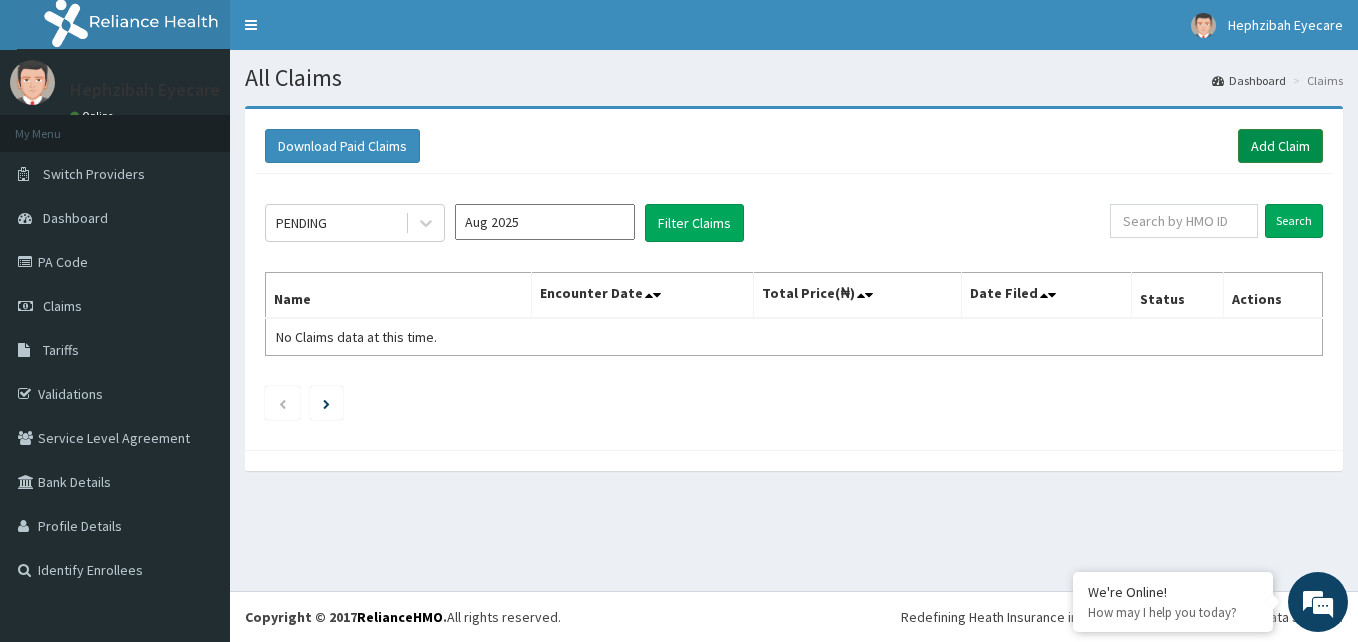 click on "Add Claim" at bounding box center (1280, 146) 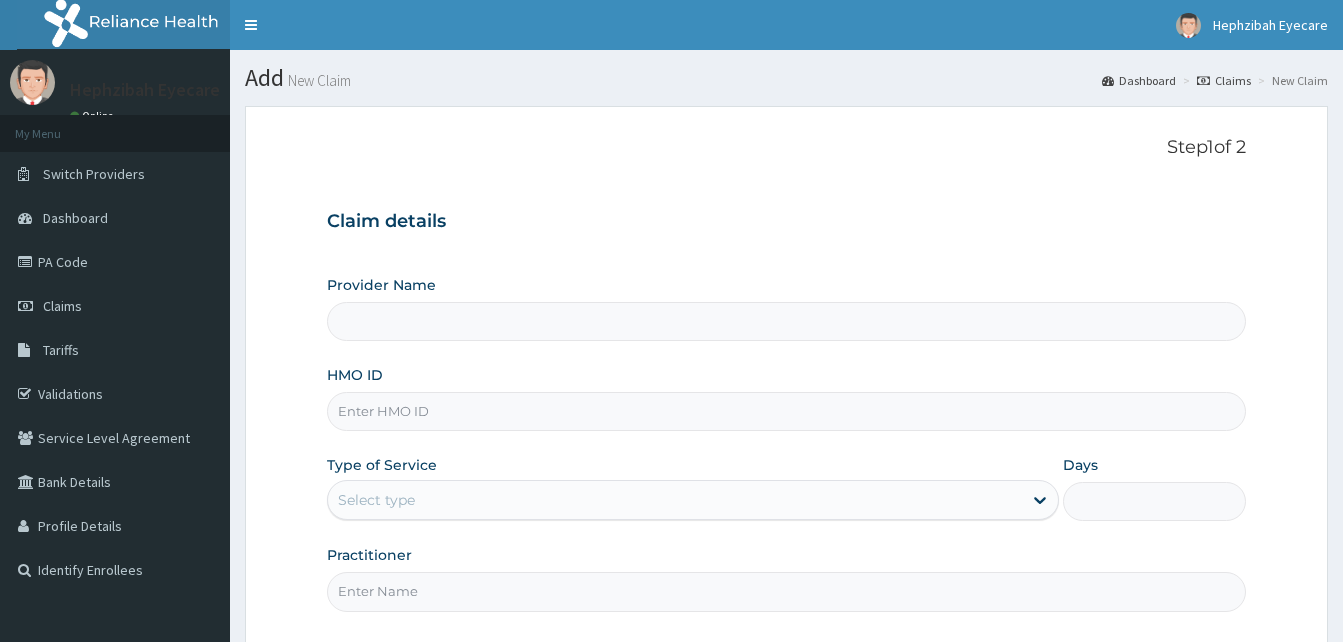 scroll, scrollTop: 0, scrollLeft: 0, axis: both 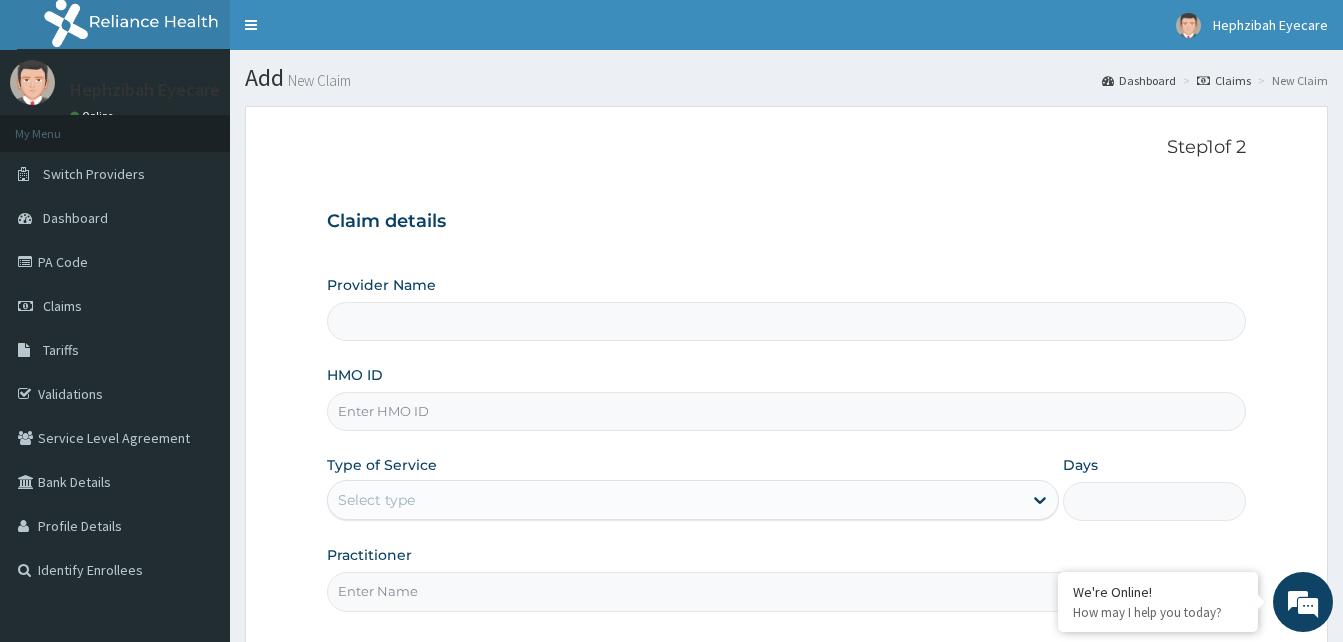 click on "Provider Name" at bounding box center [786, 321] 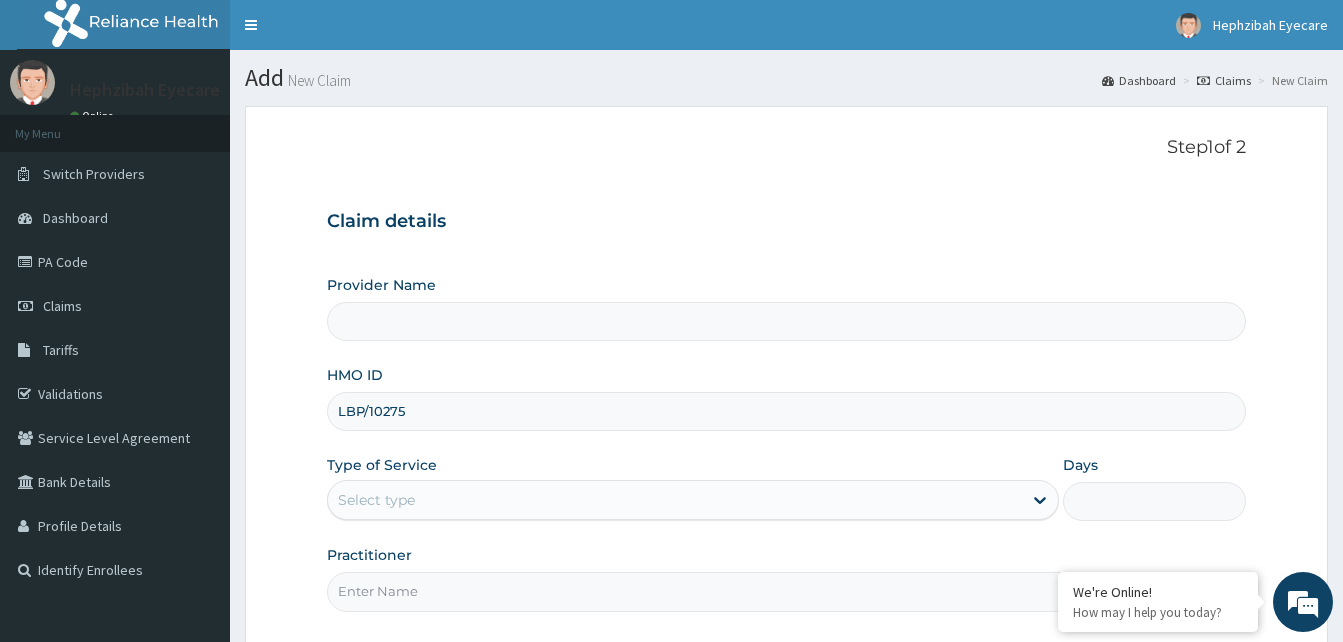 click on "Select type" at bounding box center (376, 500) 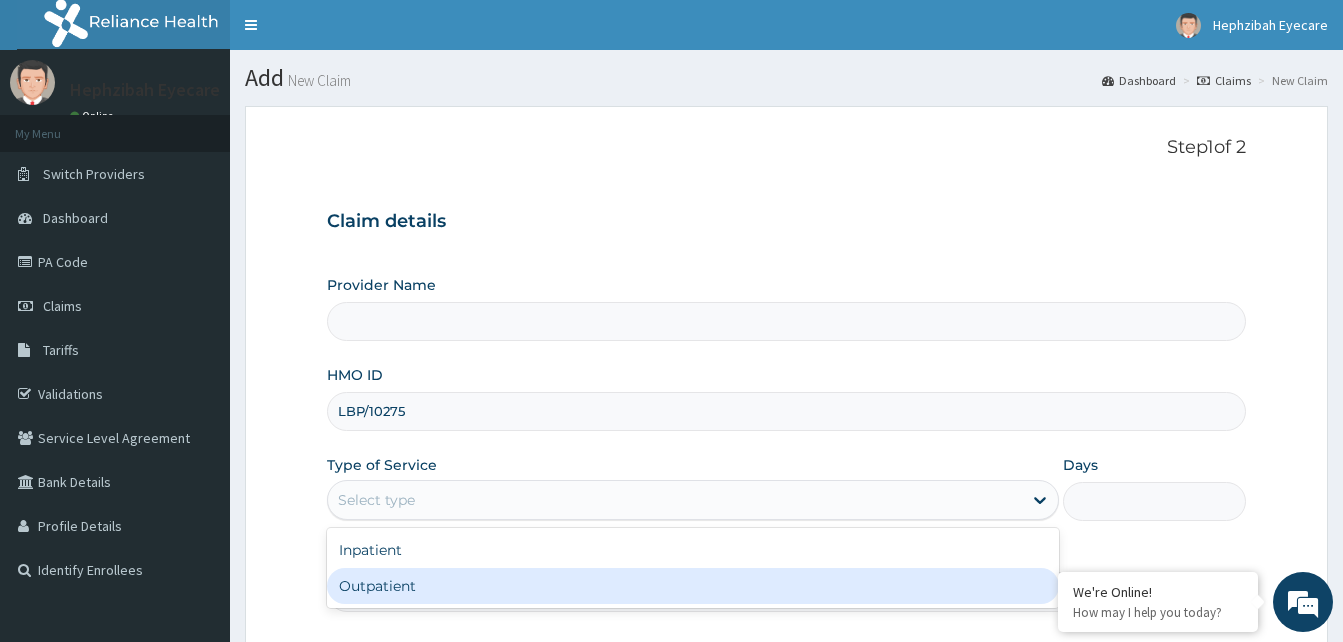 click on "Outpatient" at bounding box center (693, 586) 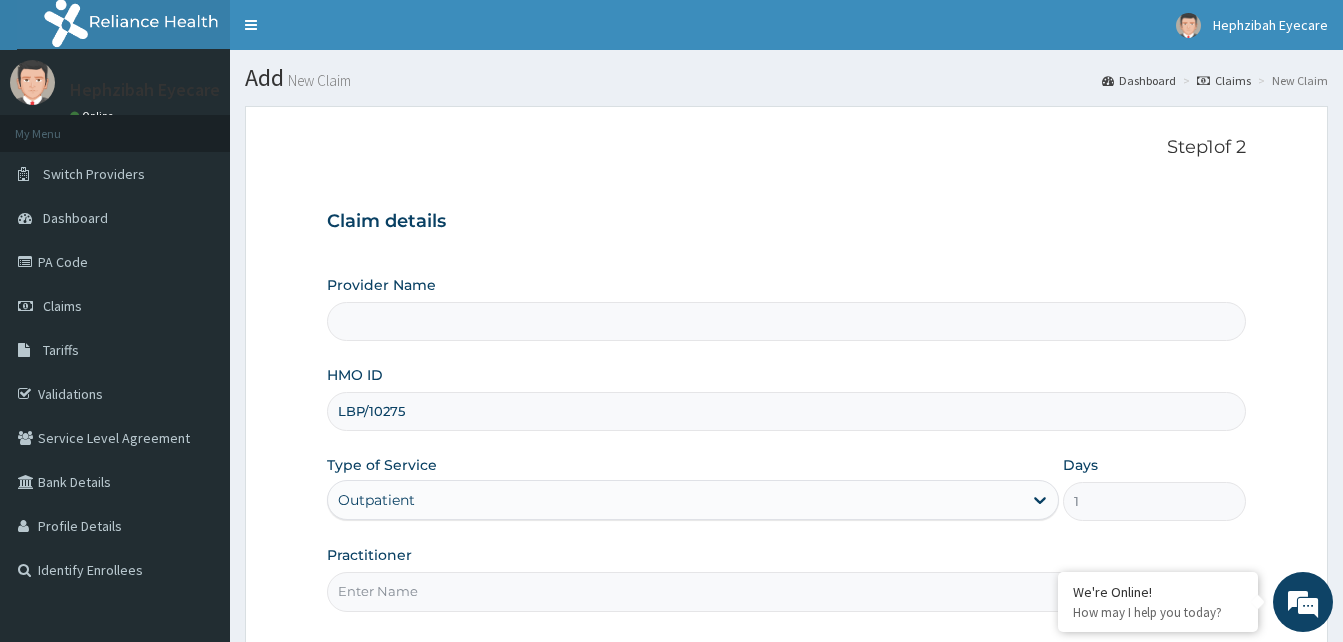 scroll, scrollTop: 0, scrollLeft: 0, axis: both 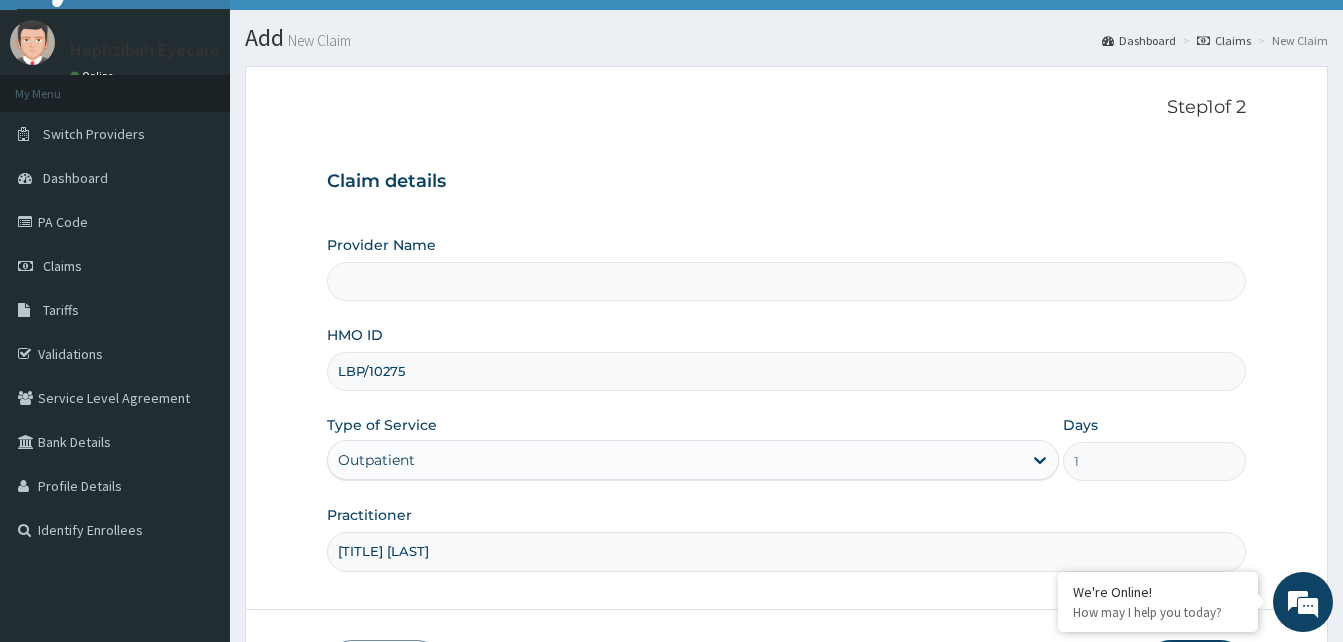 click on "LBP/10275" at bounding box center (786, 371) 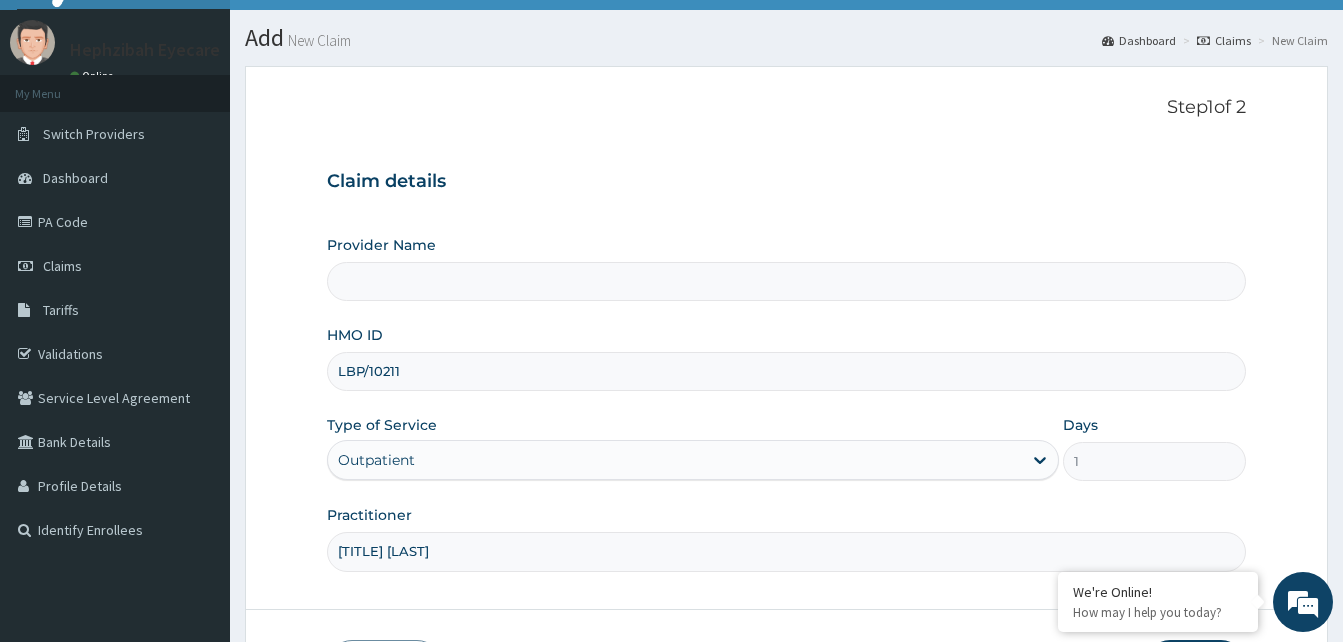 type on "LBP/10211/B" 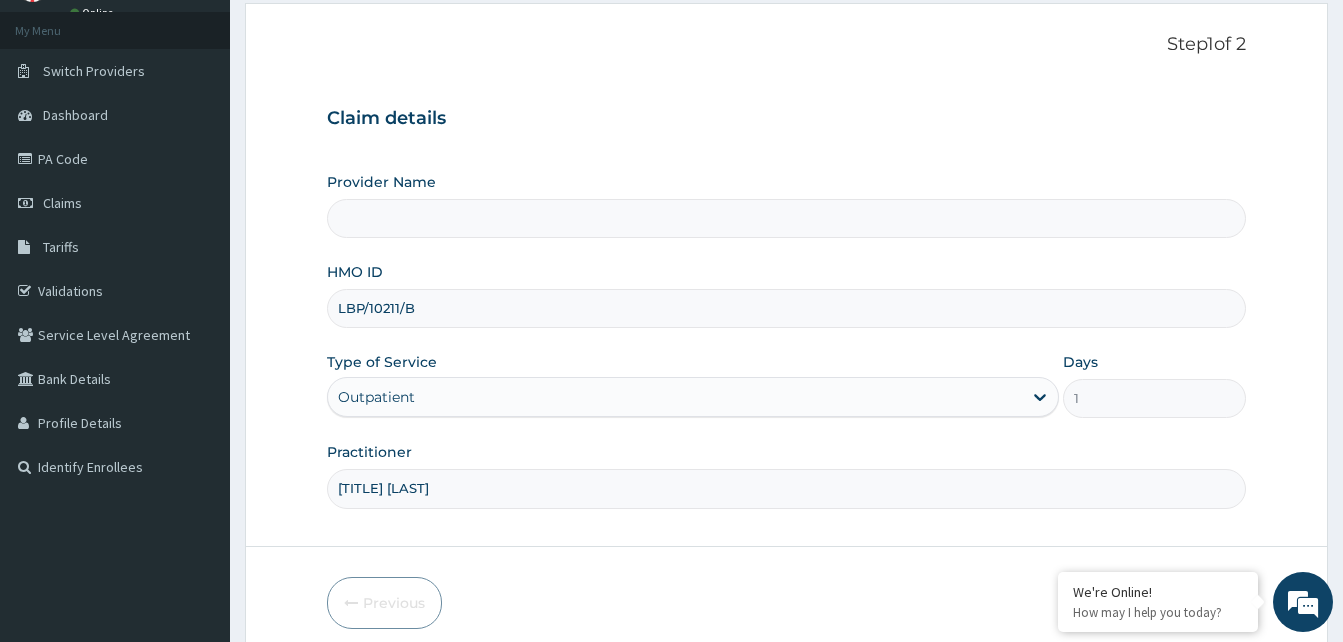 scroll, scrollTop: 92, scrollLeft: 0, axis: vertical 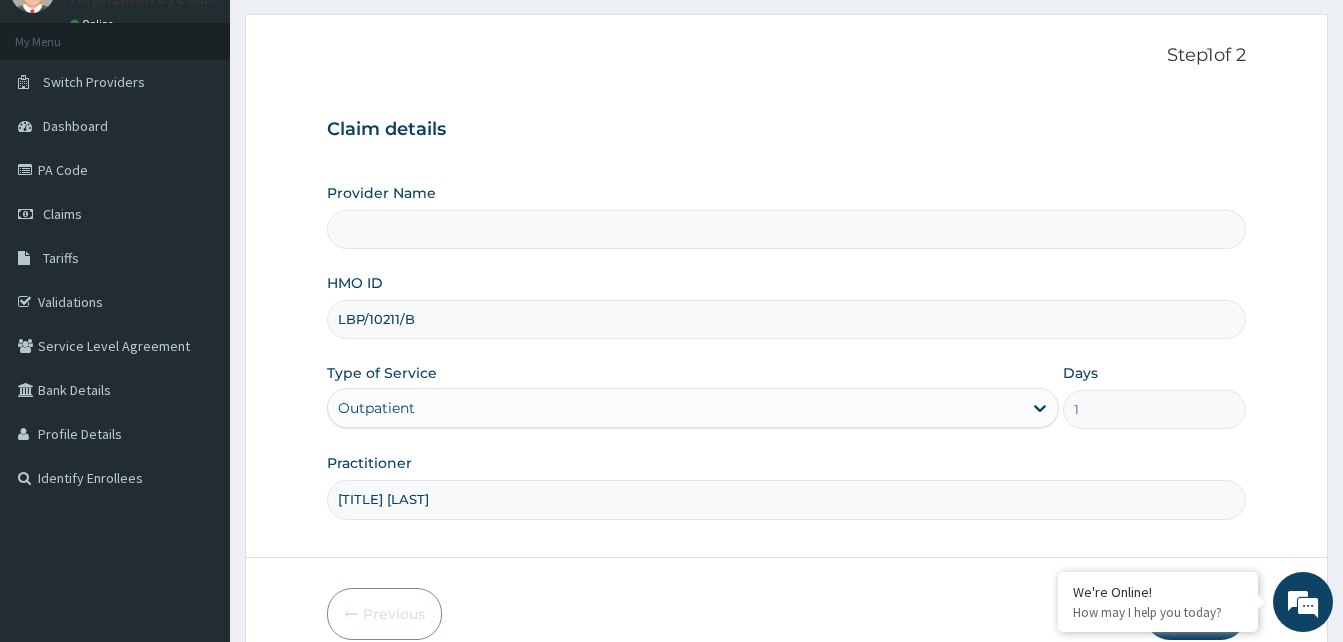 click on "Provider Name" at bounding box center (786, 229) 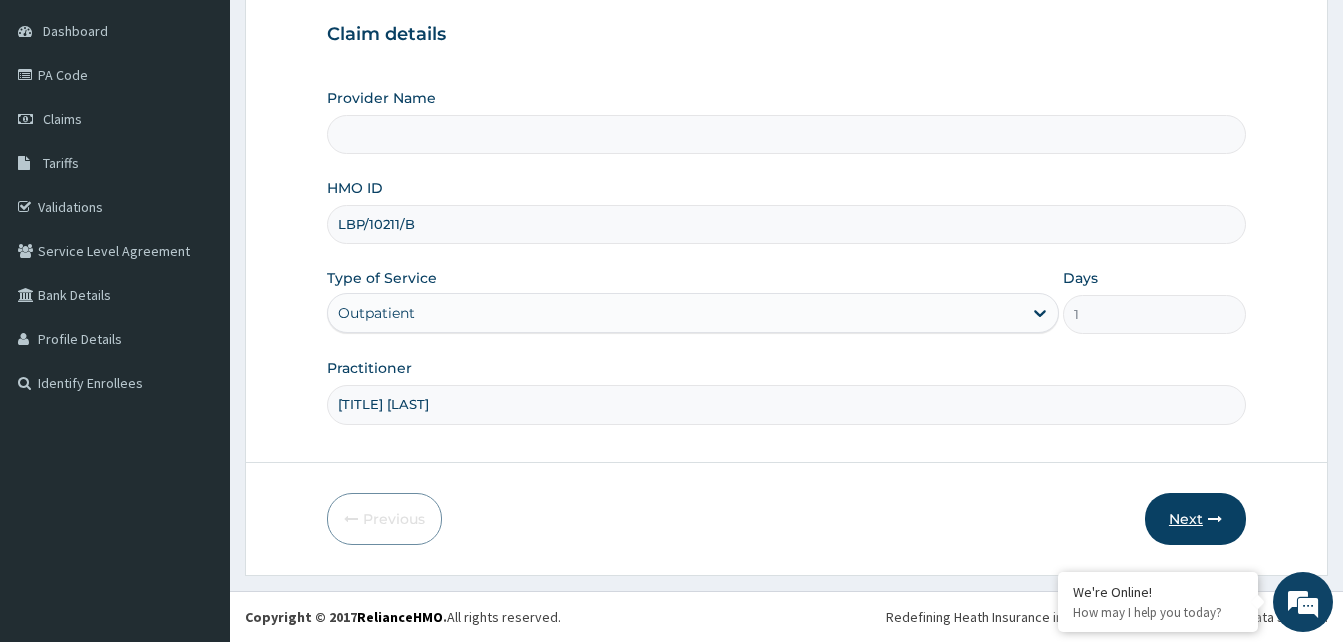 click on "Next" at bounding box center [1195, 519] 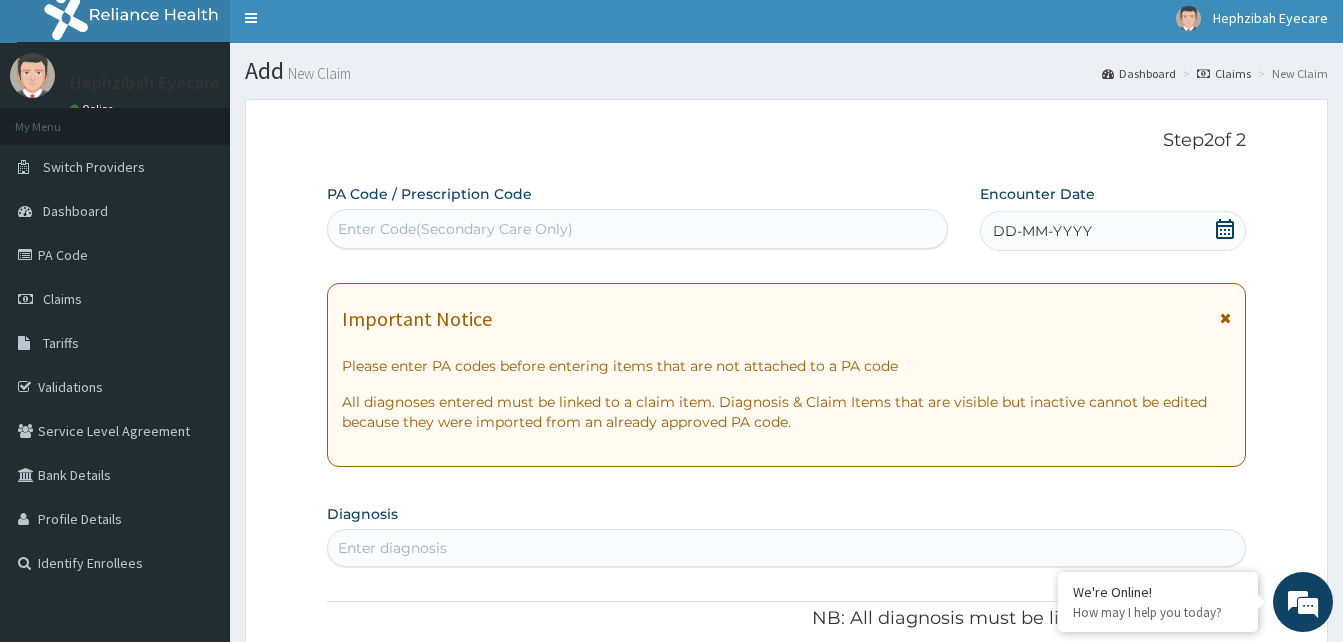 scroll, scrollTop: 0, scrollLeft: 0, axis: both 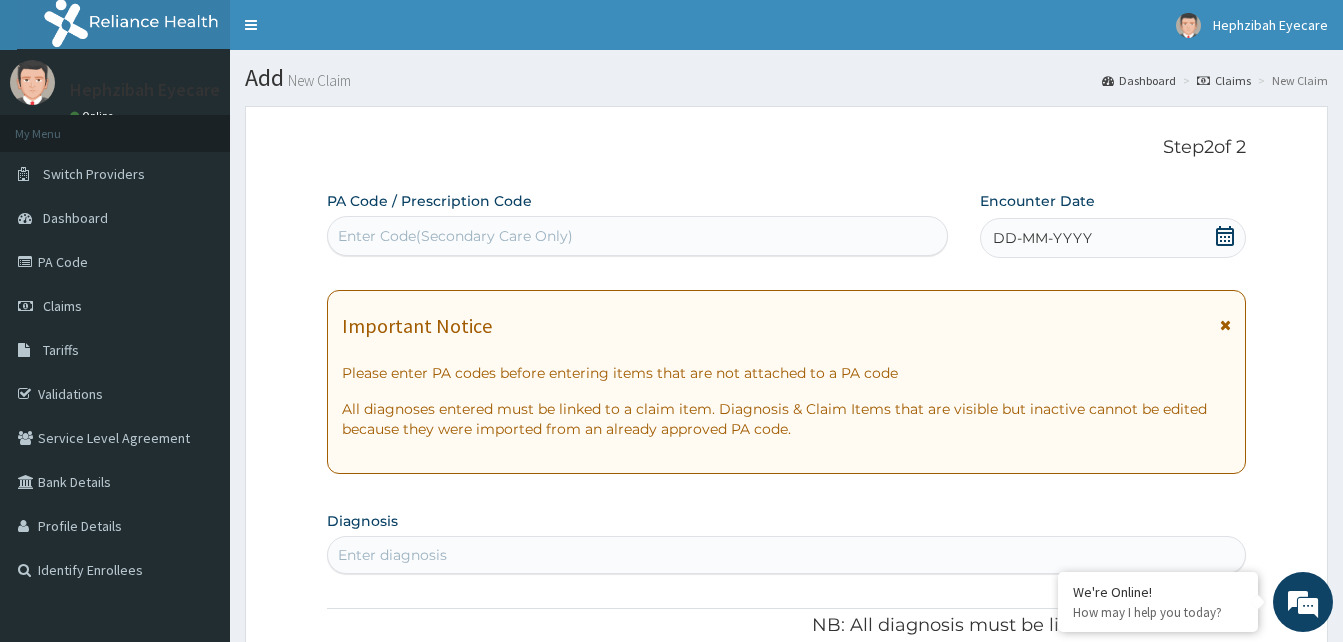 click on "Enter Code(Secondary Care Only)" at bounding box center (455, 236) 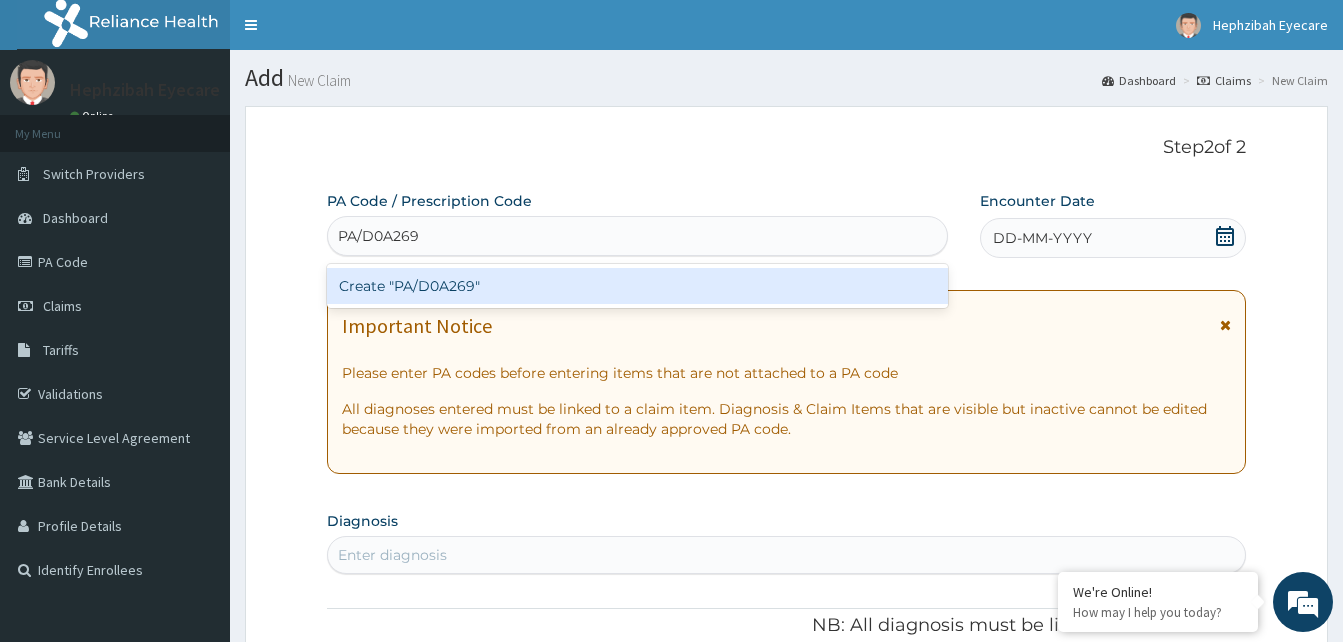 click on "Create "PA/D0A269"" at bounding box center [637, 286] 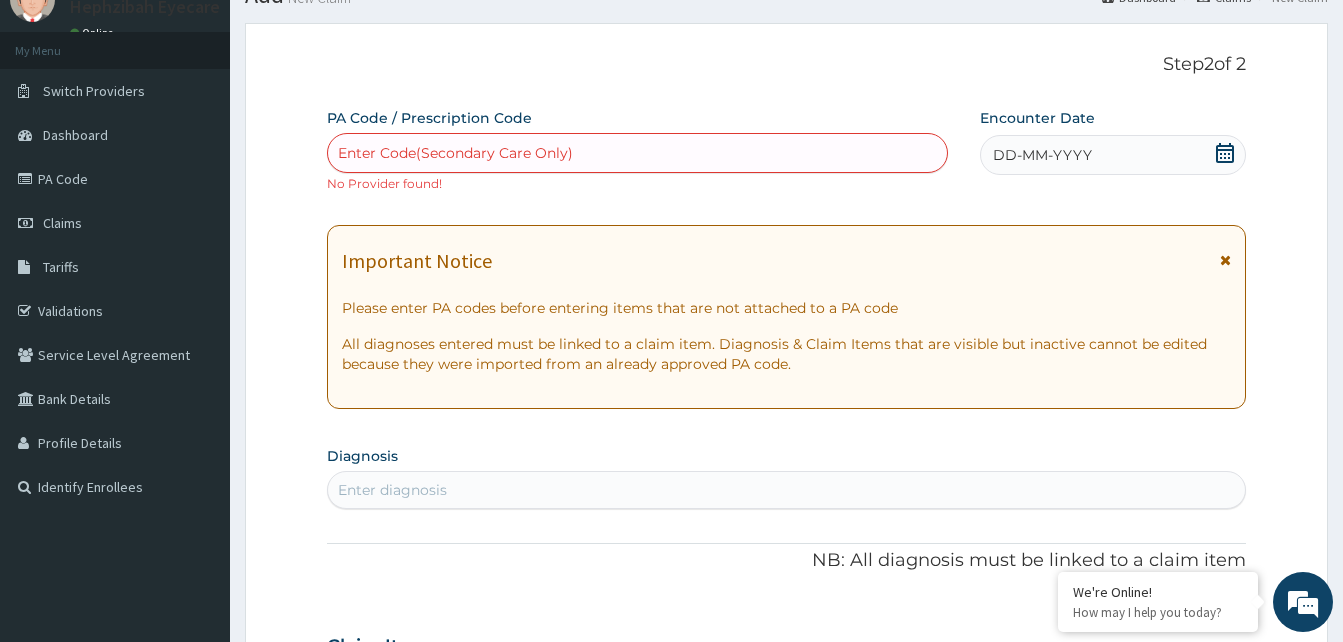 scroll, scrollTop: 0, scrollLeft: 0, axis: both 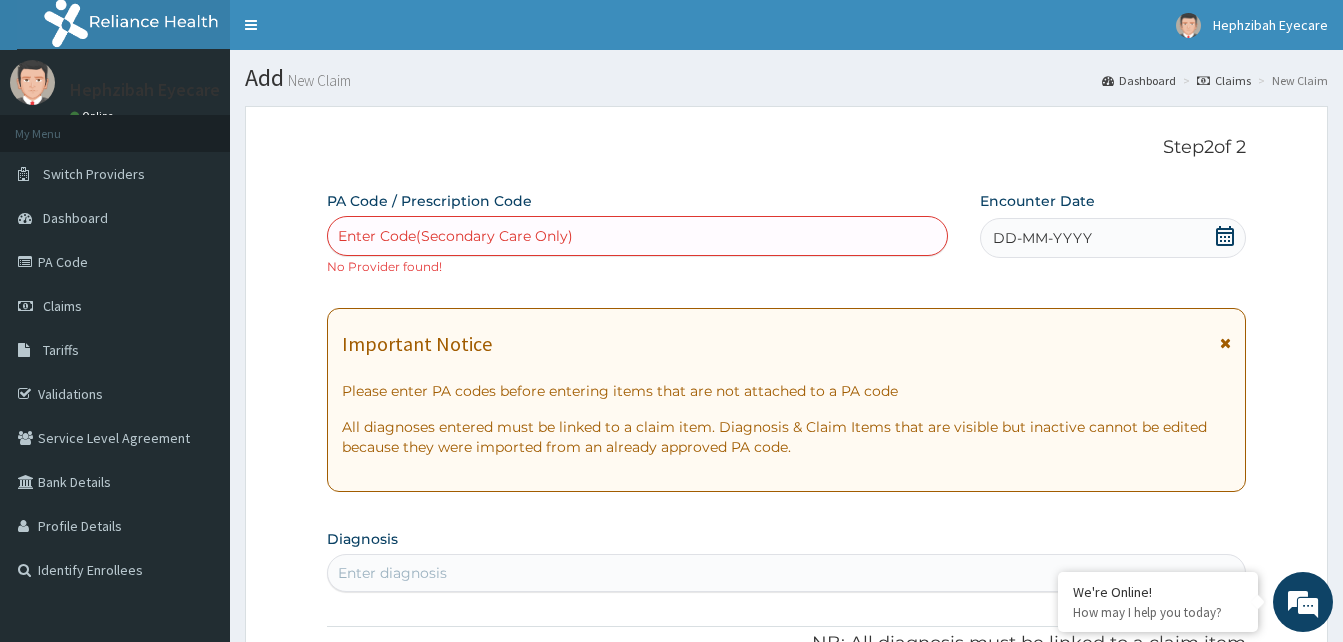 click on "Enter Code(Secondary Care Only)" at bounding box center [637, 236] 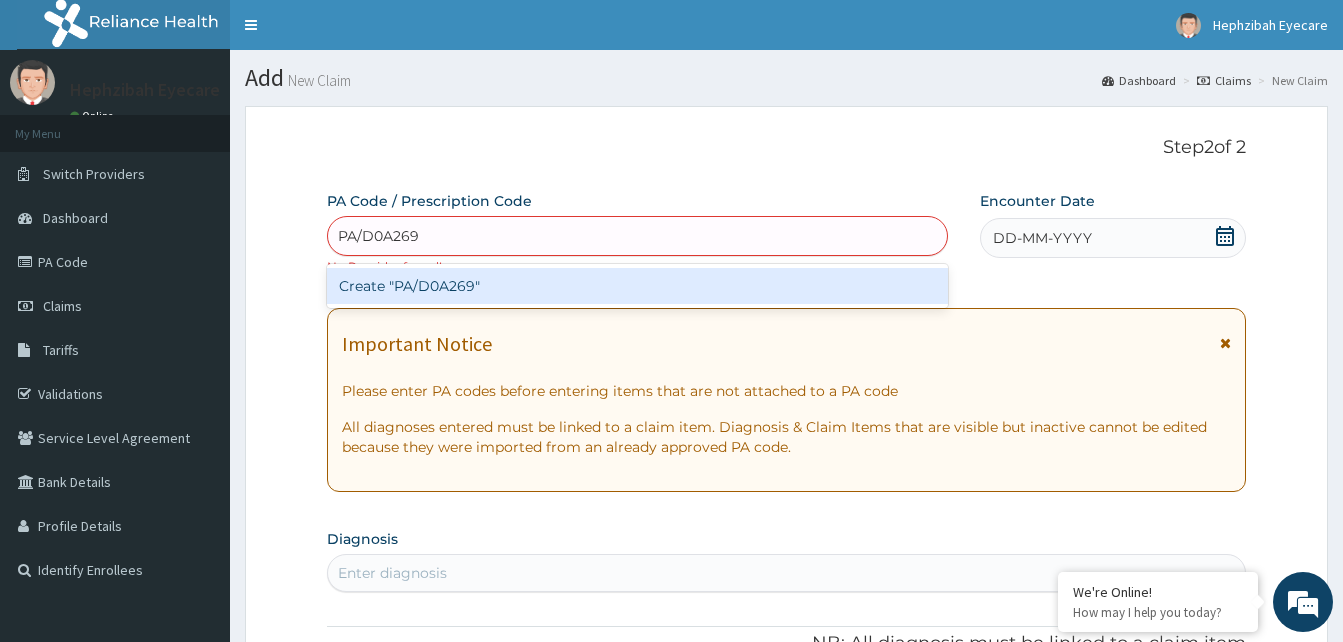 click on "Create "PA/D0A269"" at bounding box center [637, 286] 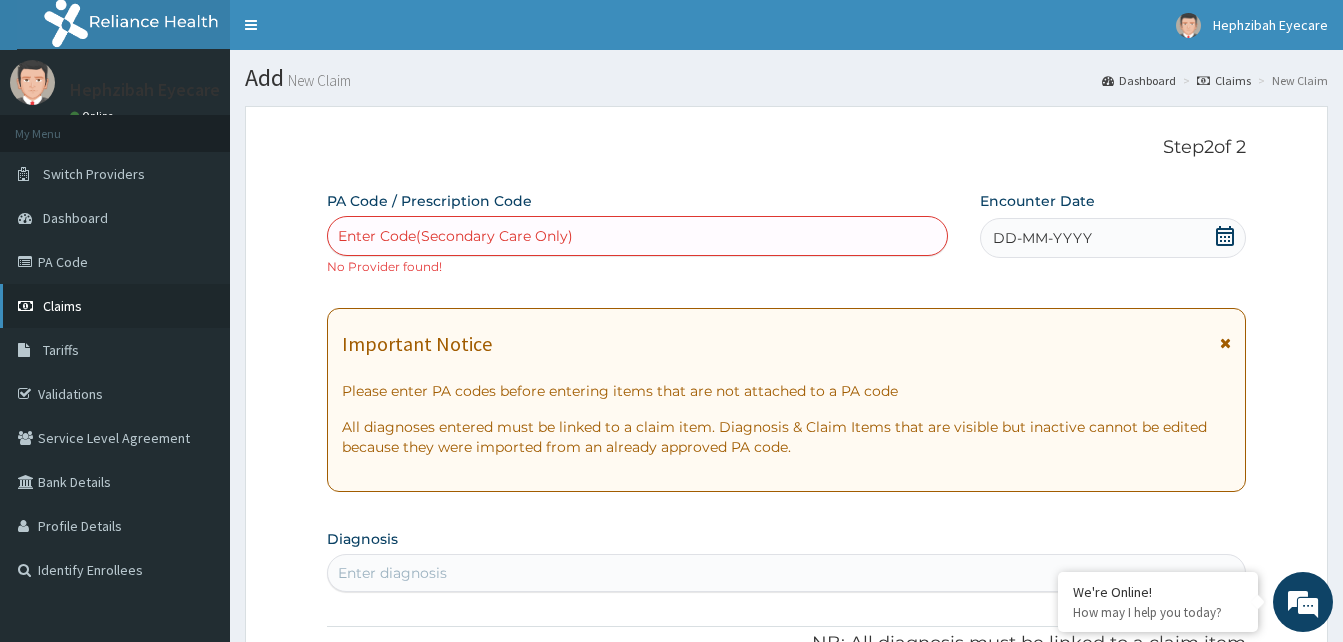 click on "Claims" at bounding box center (115, 306) 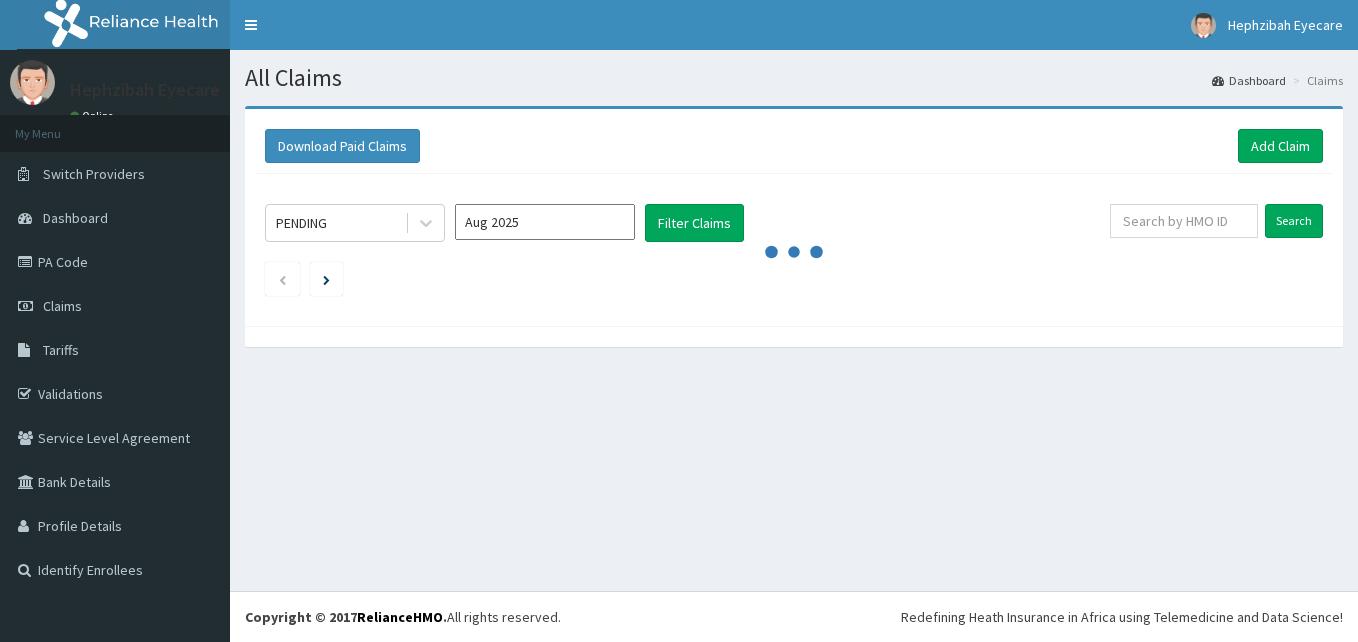 scroll, scrollTop: 0, scrollLeft: 0, axis: both 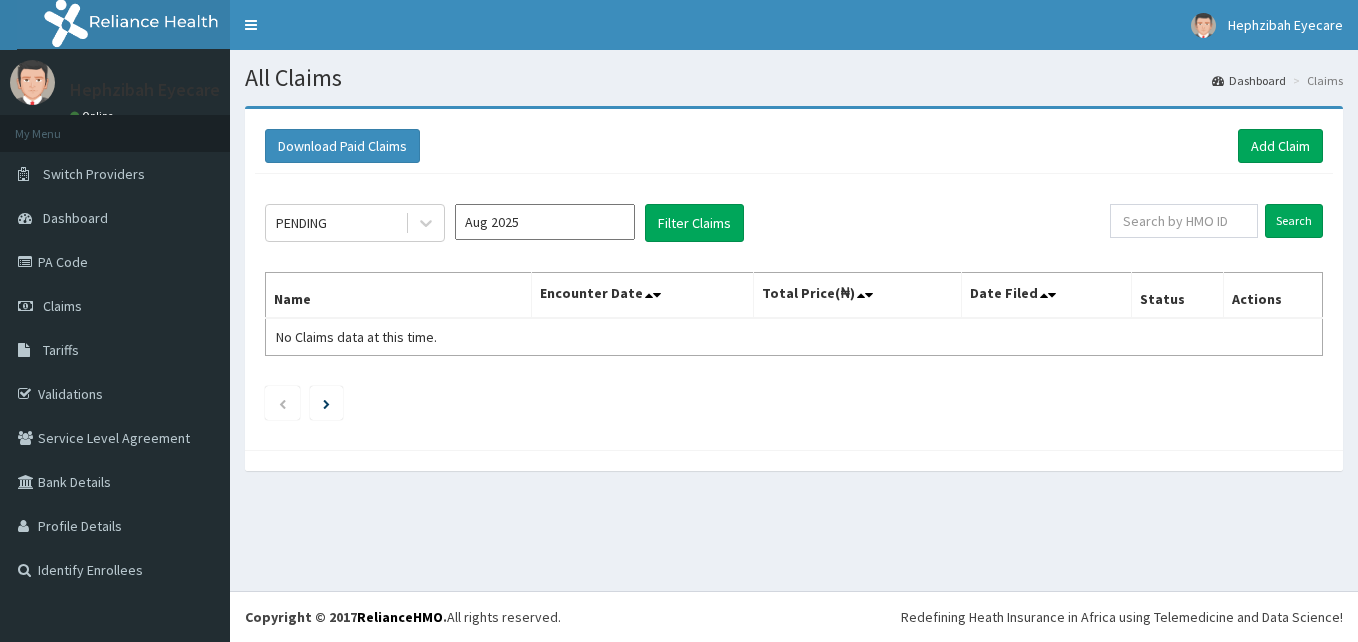 click on "PA Code" at bounding box center [115, 262] 